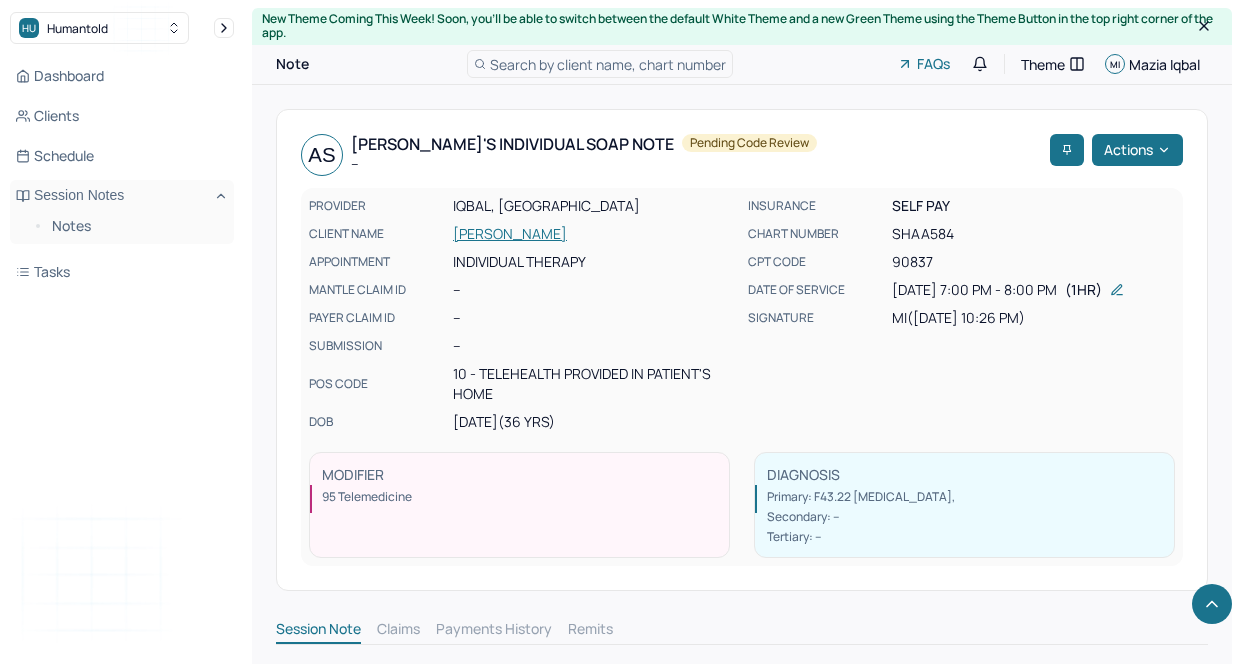 scroll, scrollTop: 2908, scrollLeft: 0, axis: vertical 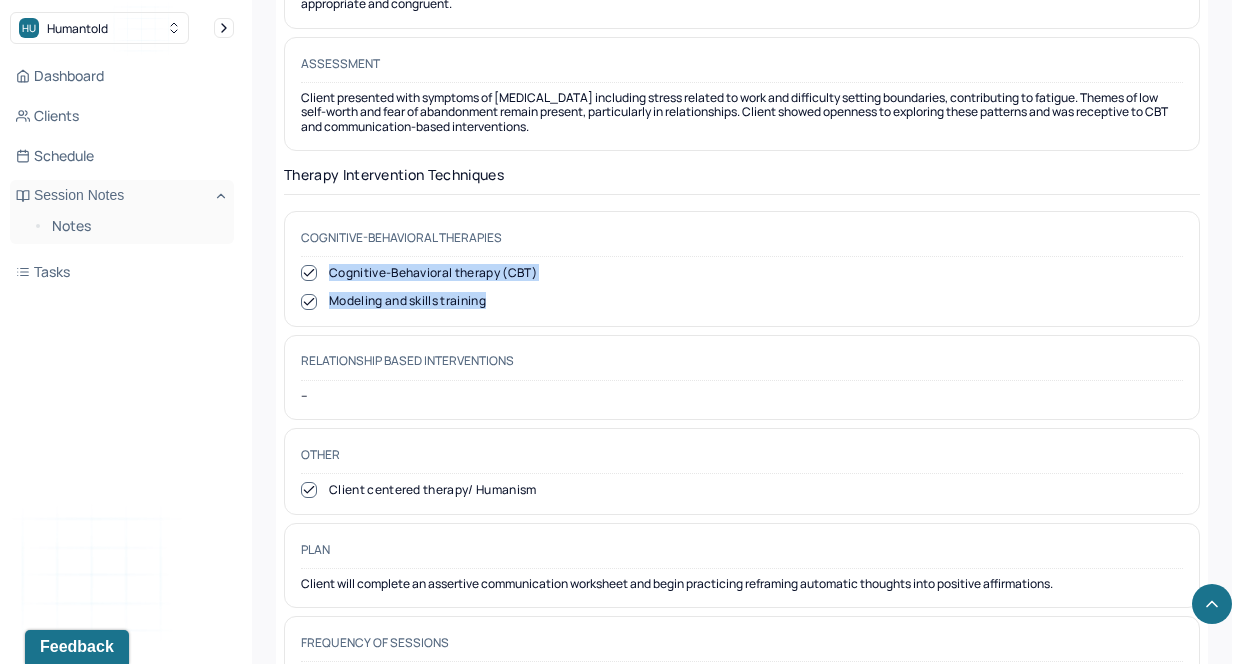 drag, startPoint x: 529, startPoint y: 289, endPoint x: 329, endPoint y: 258, distance: 202.38824 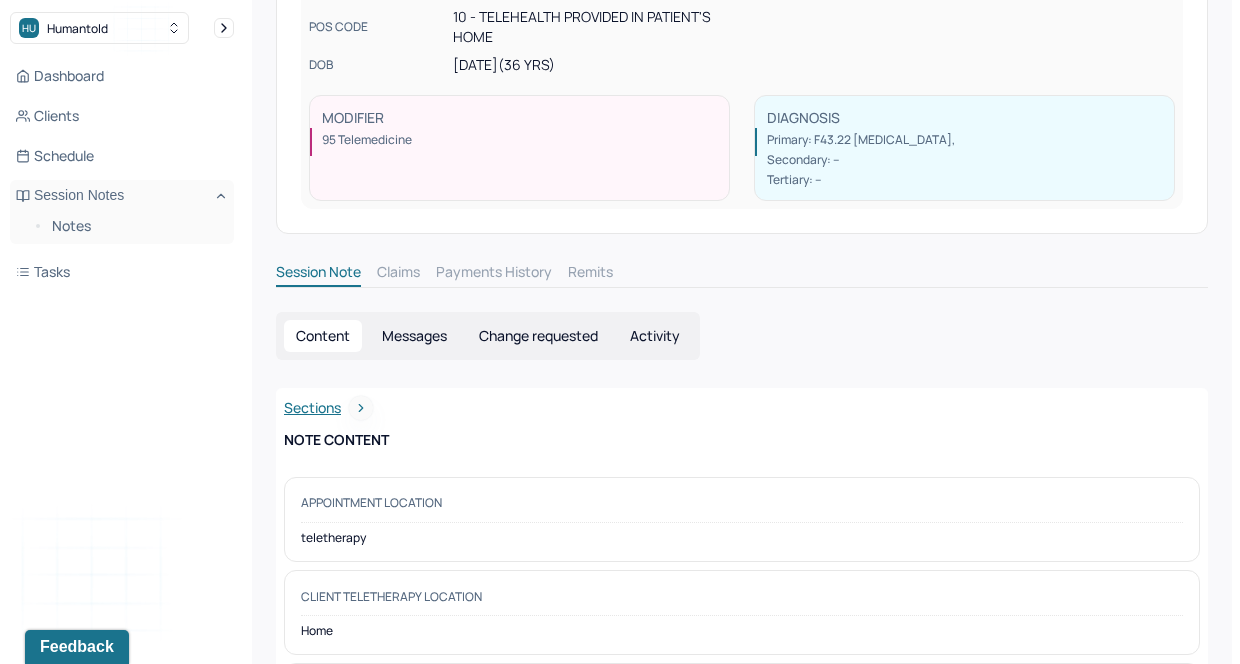 scroll, scrollTop: 330, scrollLeft: 0, axis: vertical 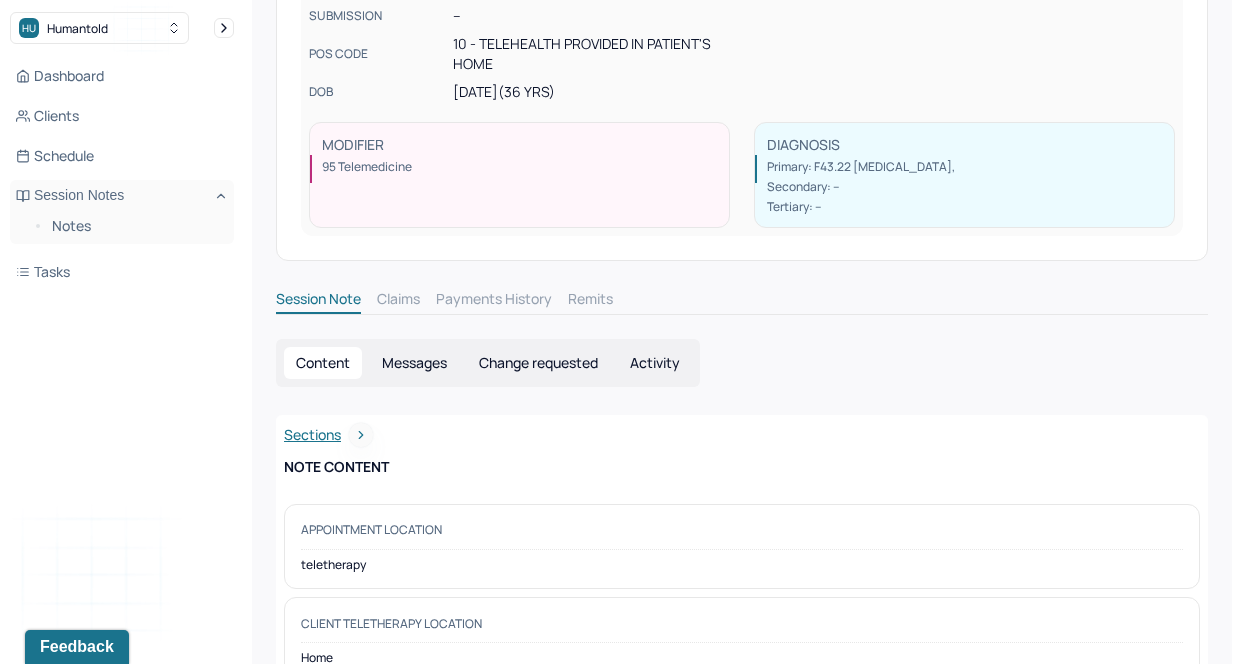 click on "Change requested" at bounding box center [538, 363] 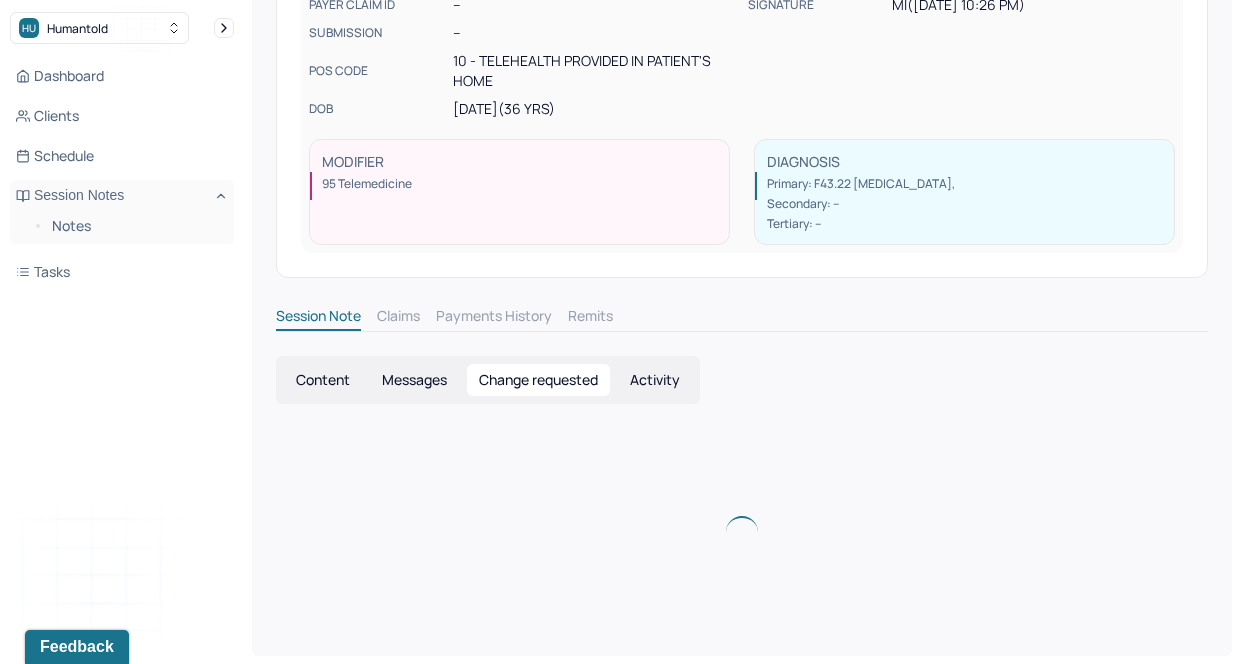 click on "Change requested" at bounding box center (538, 380) 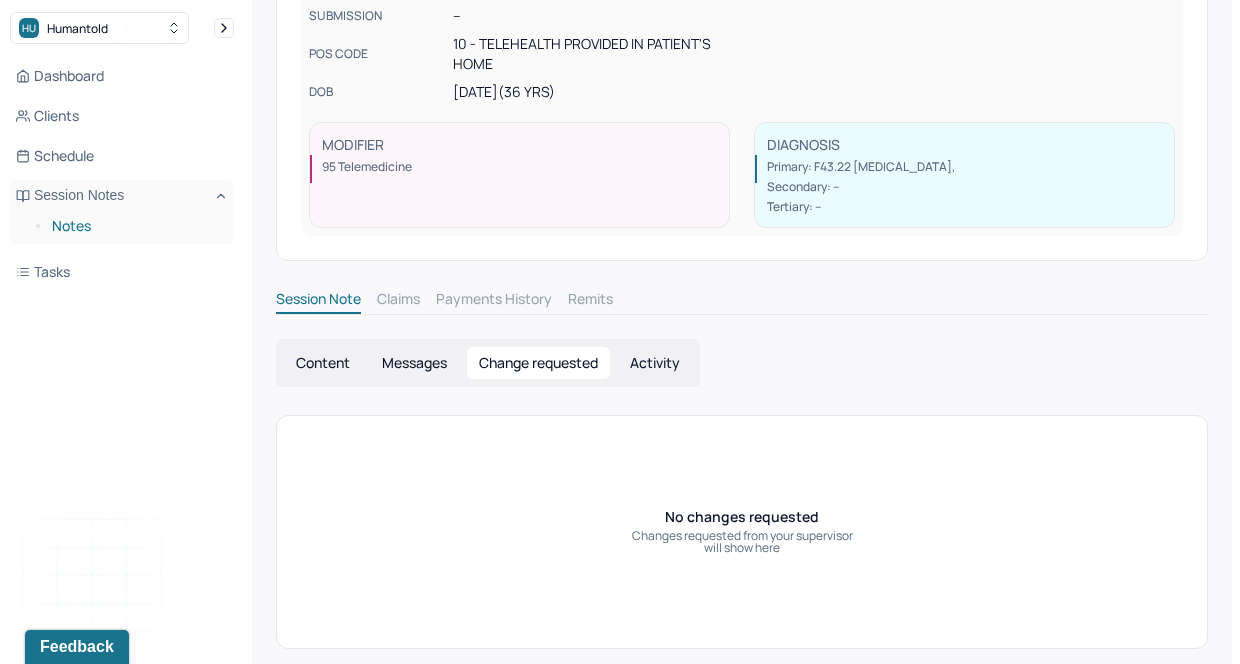 click on "Notes" at bounding box center (135, 226) 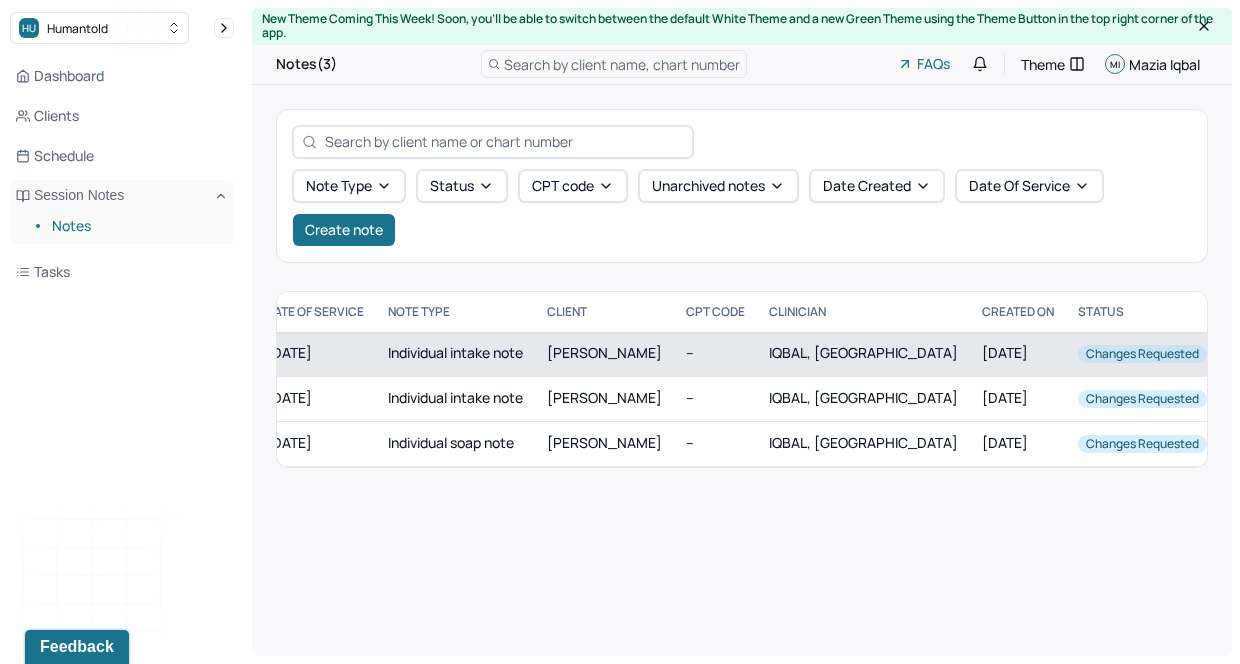 scroll, scrollTop: 0, scrollLeft: 0, axis: both 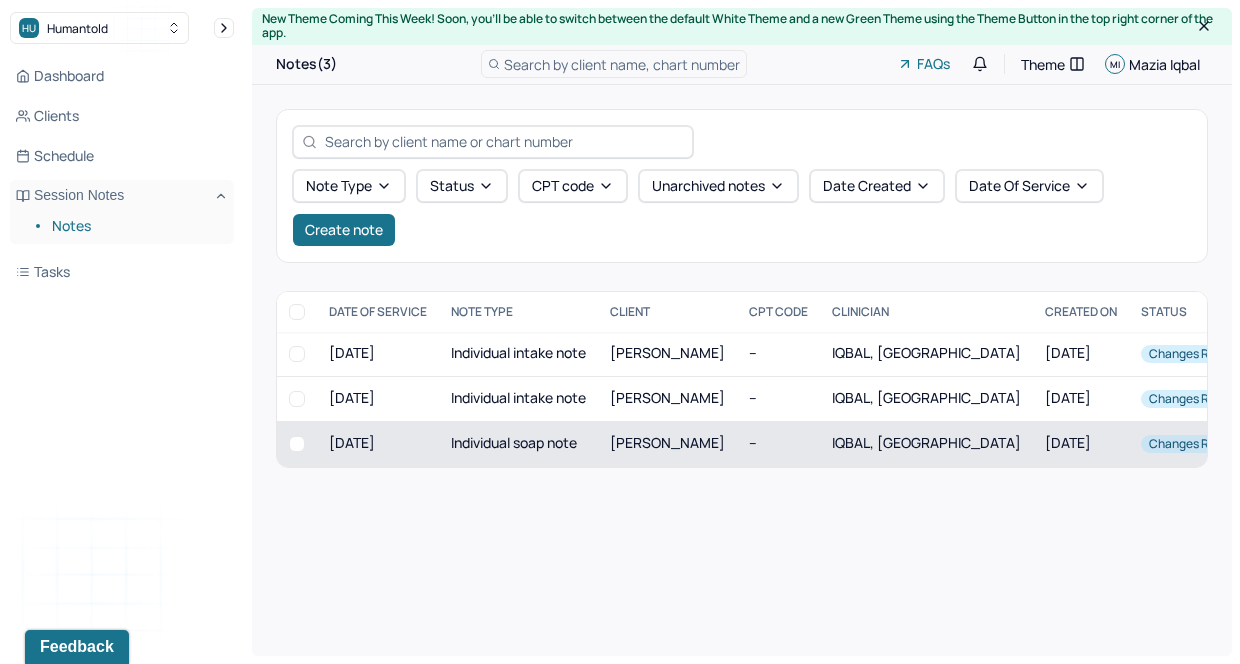 click on "Individual soap note" at bounding box center [518, 443] 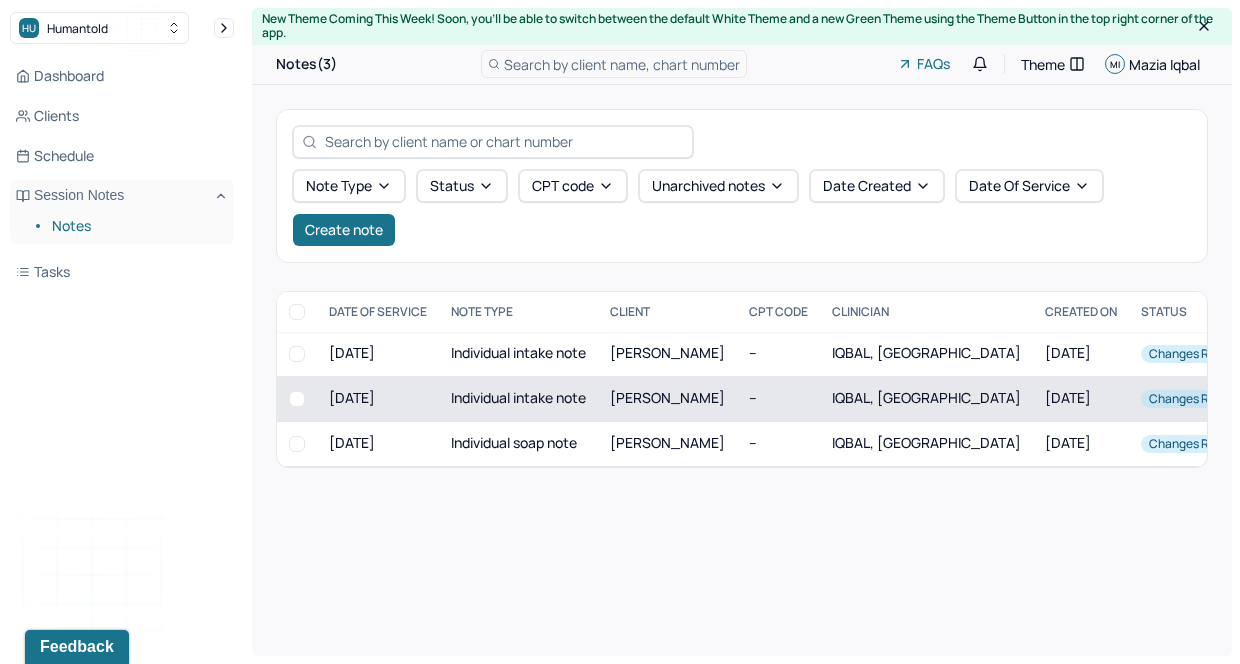 click on "Individual intake note" at bounding box center [518, 398] 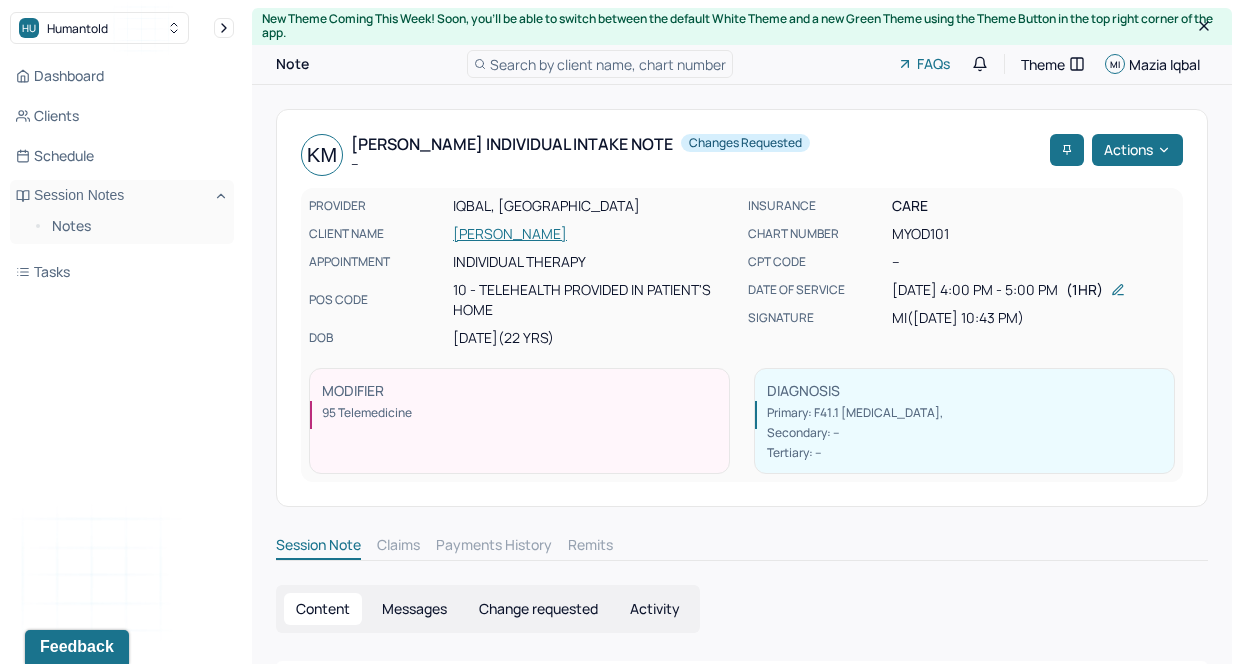 click on "Activity" at bounding box center [655, 609] 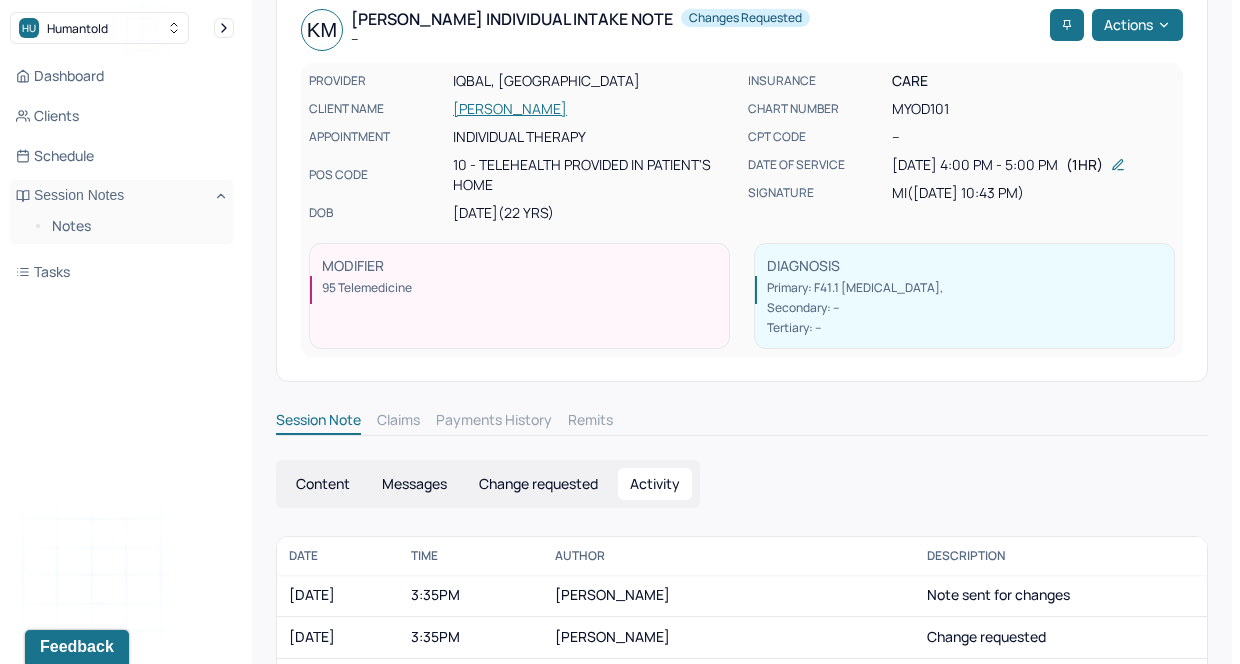 scroll, scrollTop: 165, scrollLeft: 0, axis: vertical 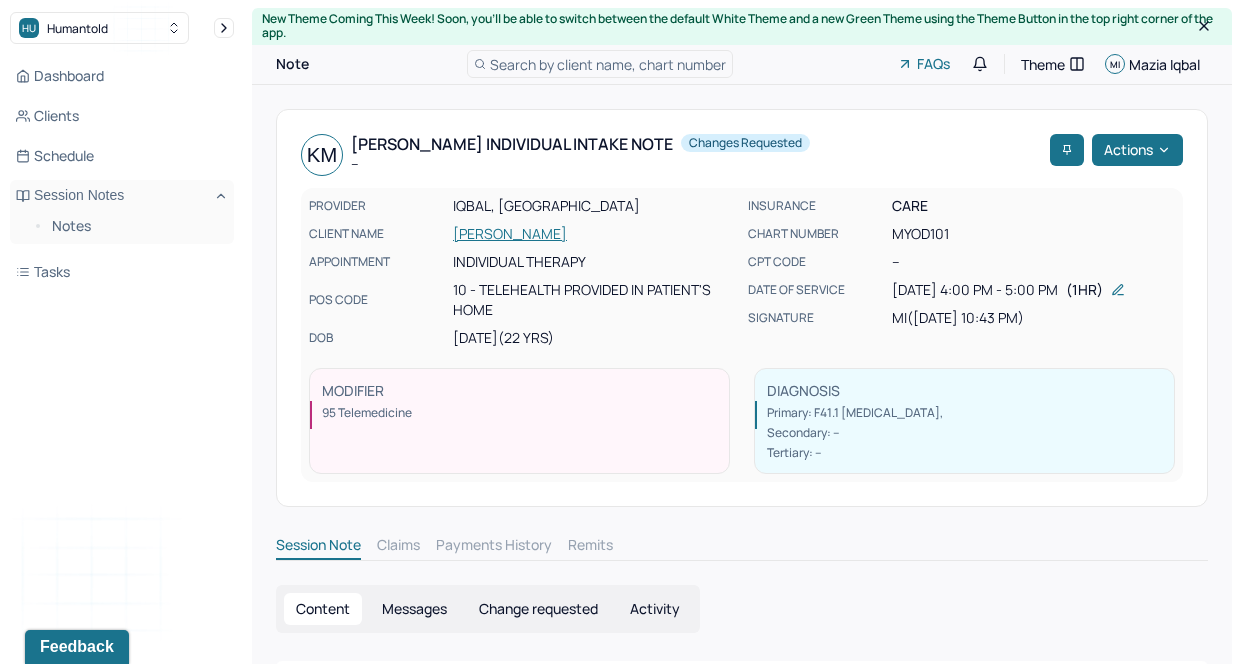 click on "Messages" at bounding box center (414, 609) 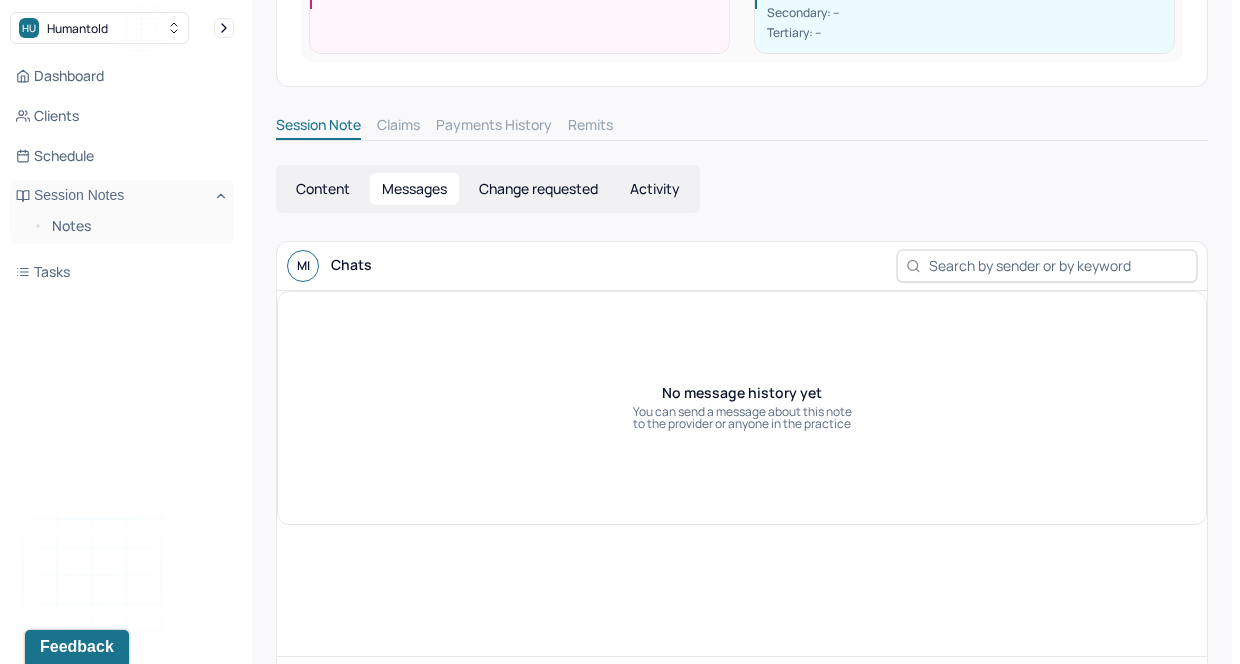 scroll, scrollTop: 429, scrollLeft: 0, axis: vertical 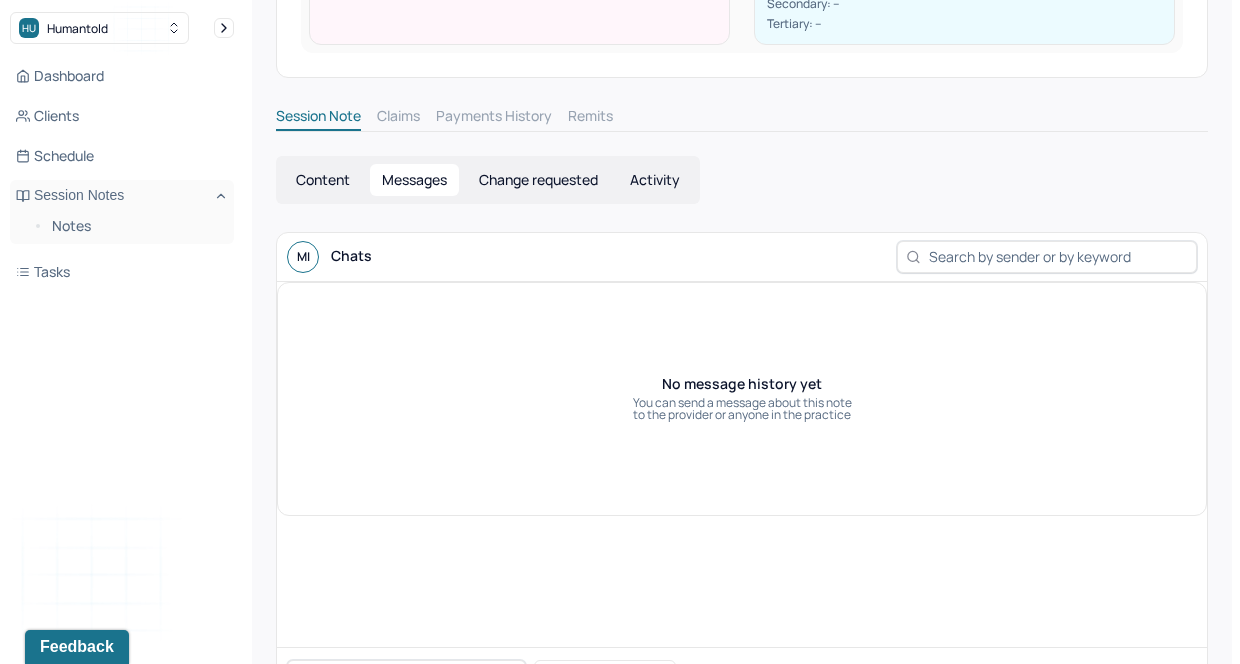 click on "Change requested" at bounding box center (538, 180) 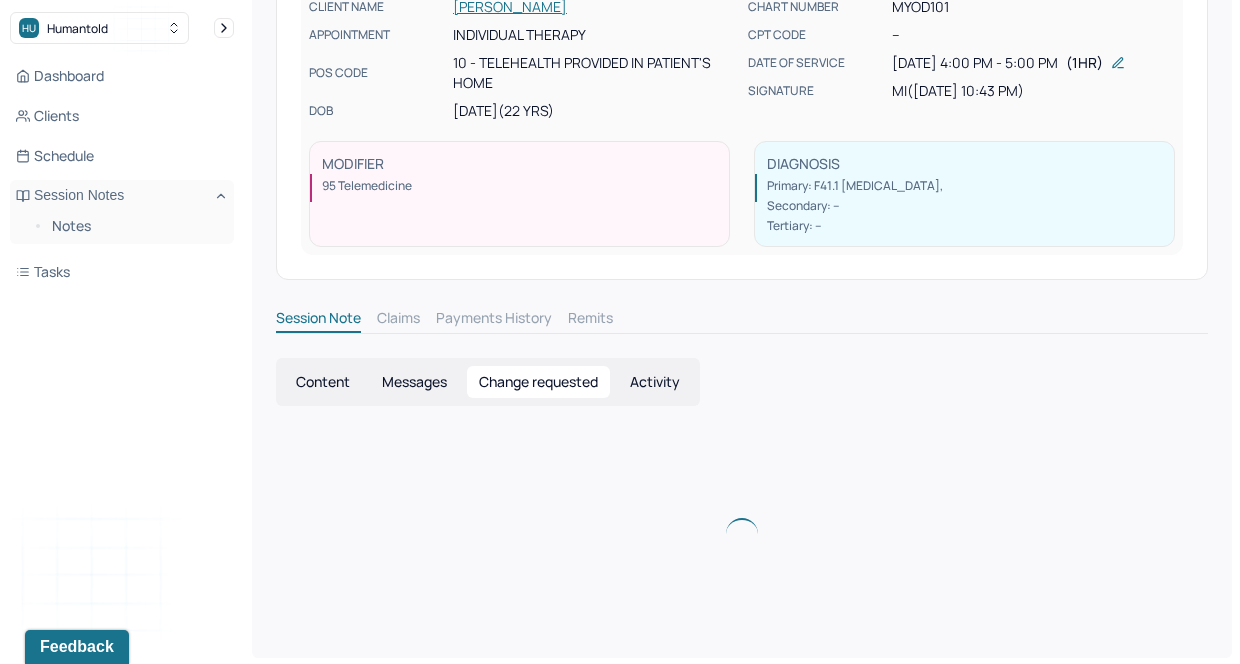 scroll, scrollTop: 110, scrollLeft: 0, axis: vertical 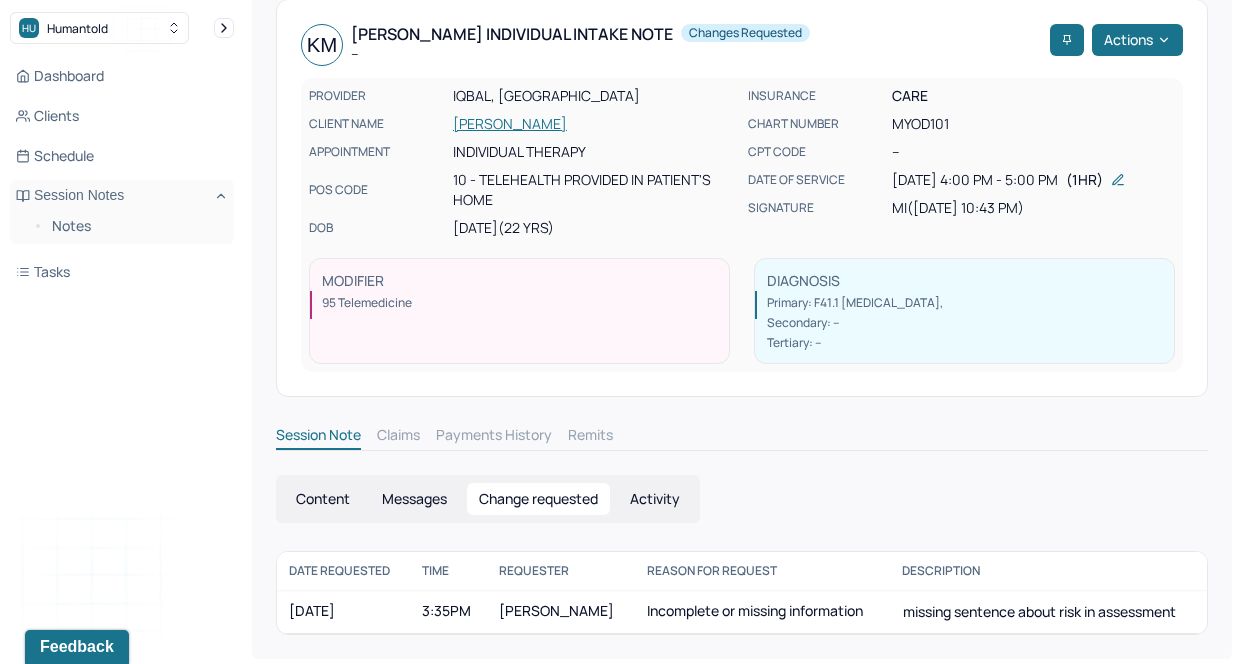 click on "Activity" at bounding box center [655, 499] 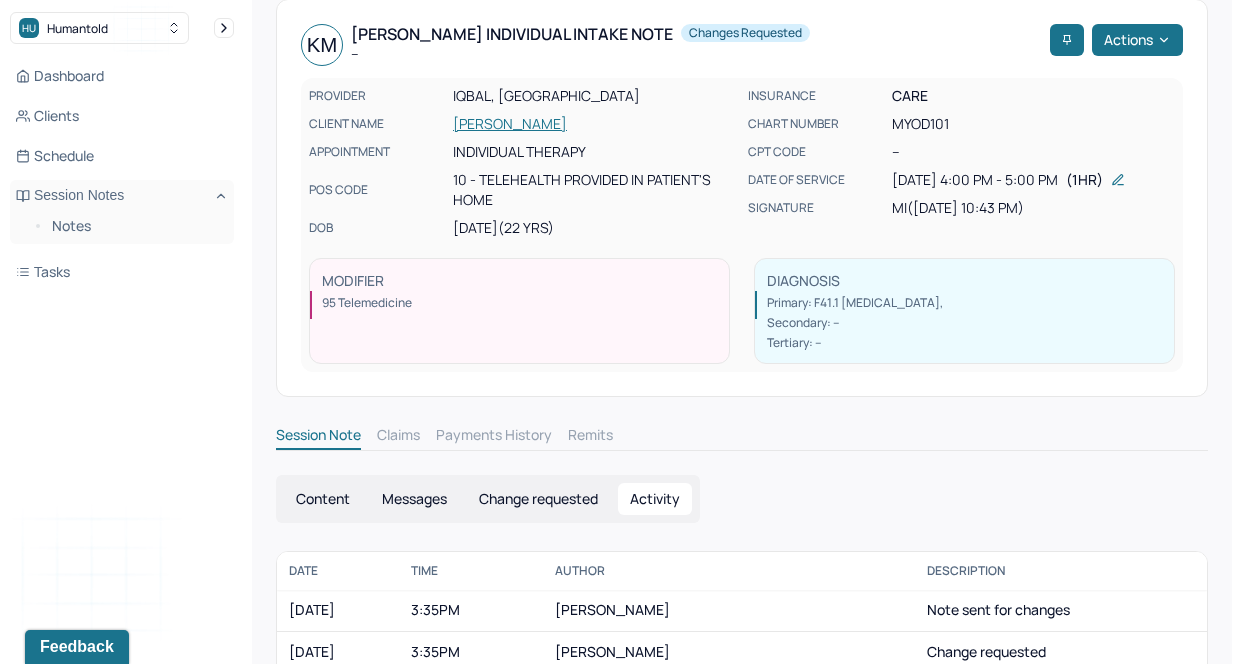 click on "Change requested" at bounding box center [538, 499] 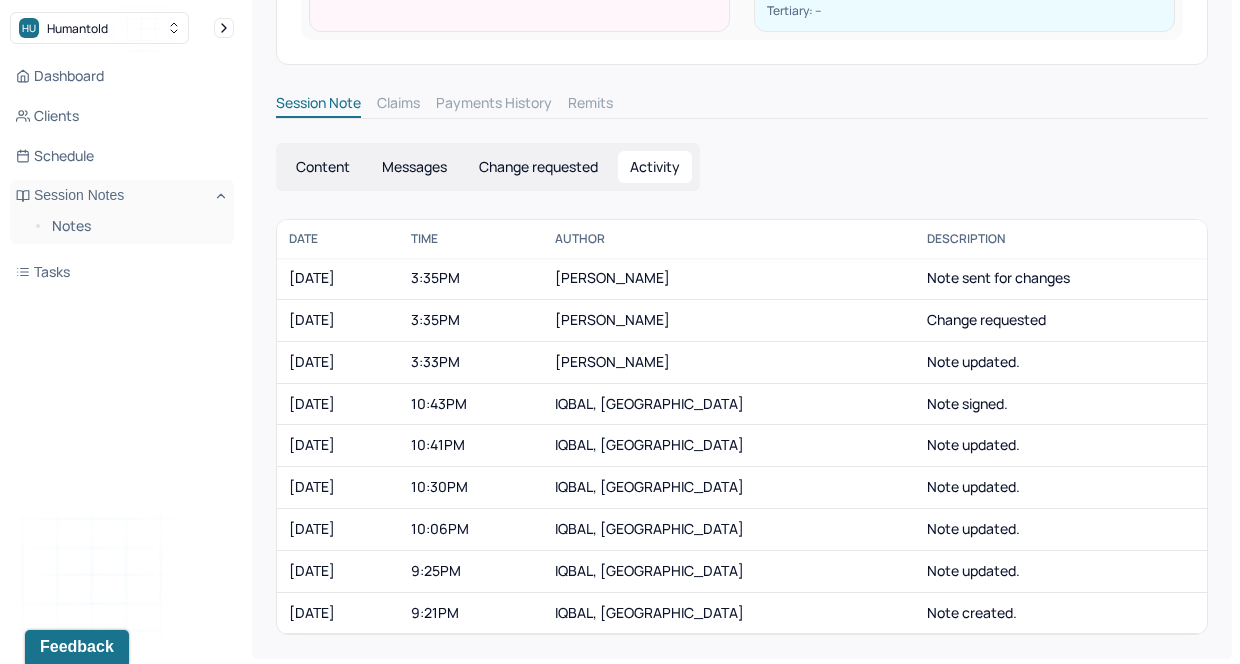 type 